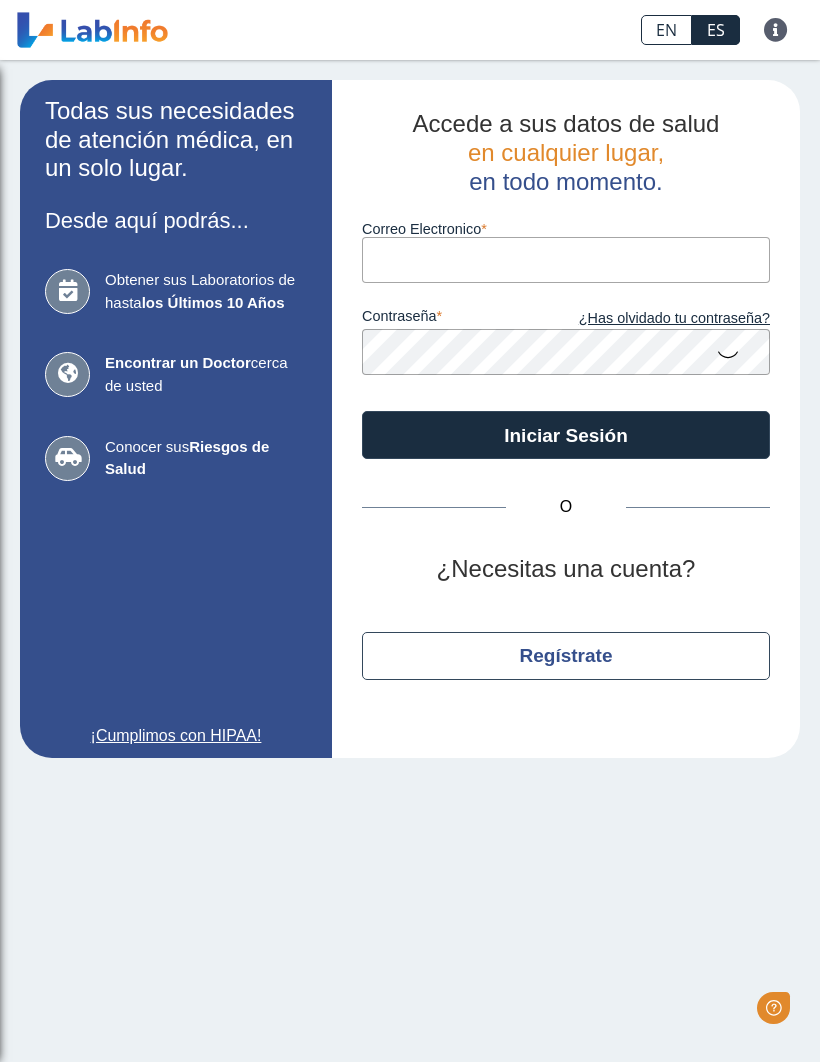 scroll, scrollTop: 0, scrollLeft: 0, axis: both 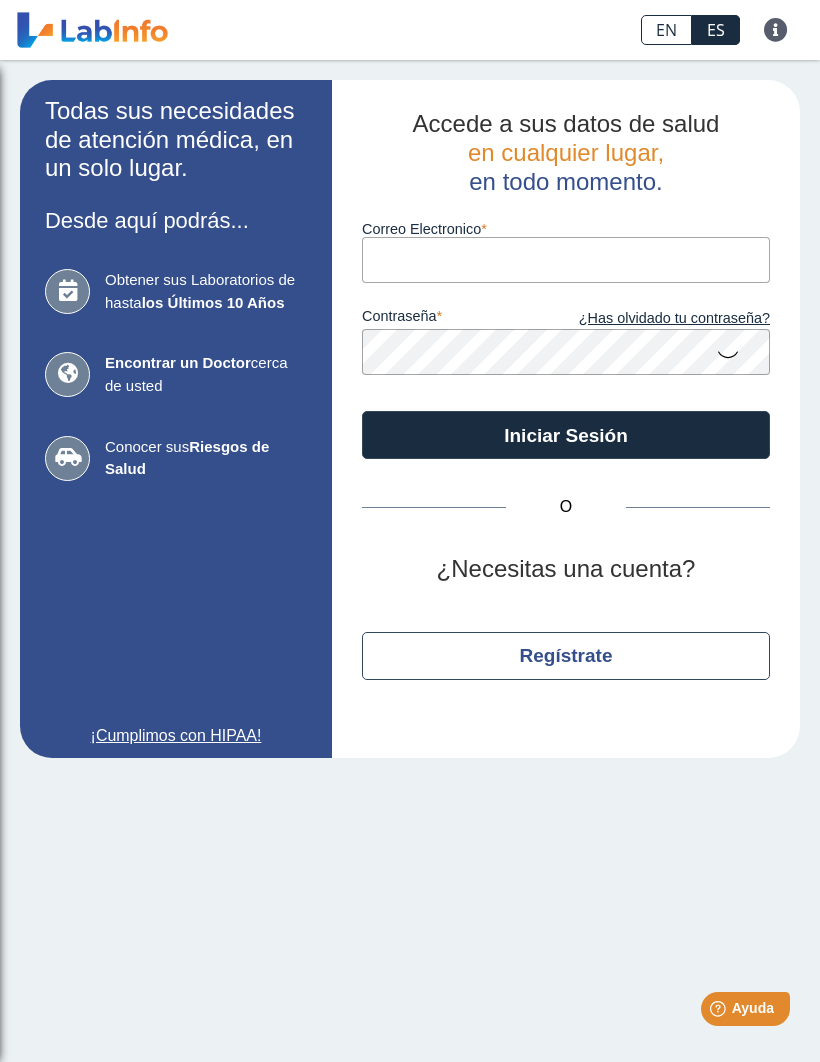 click on "Correo Electronico" at bounding box center [566, 259] 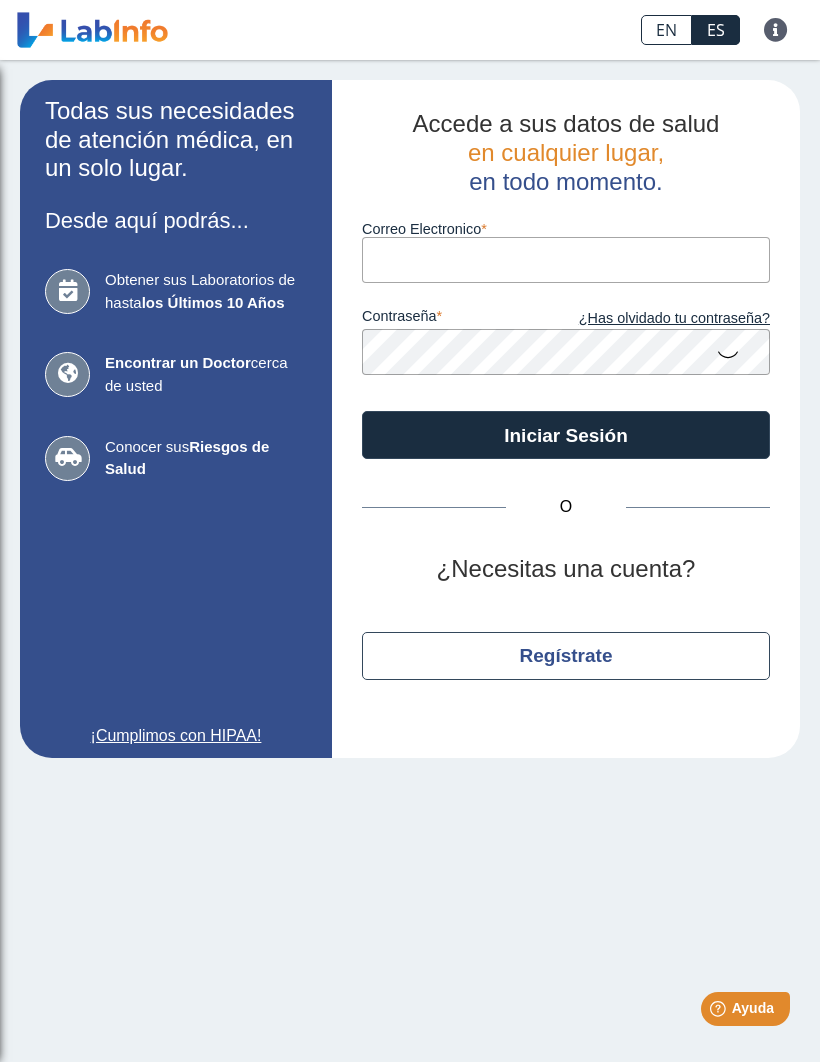 type on "[EMAIL_ADDRESS][DOMAIN_NAME]" 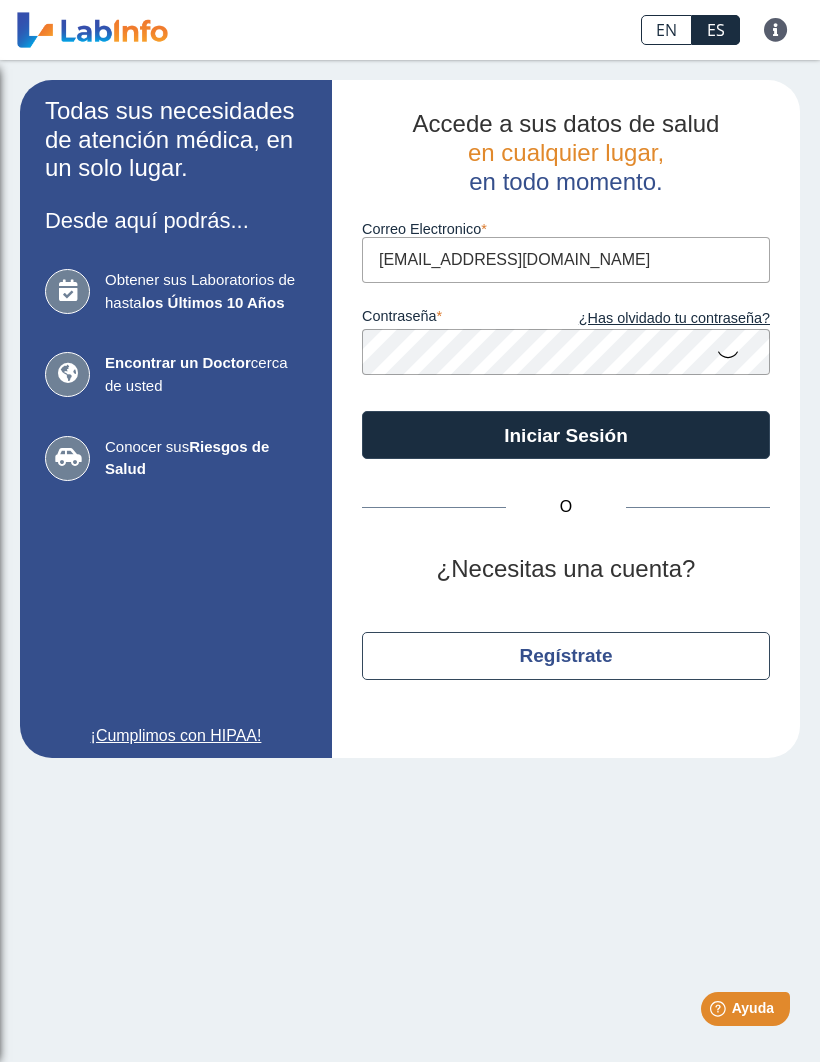 click on "Iniciar Sesión" 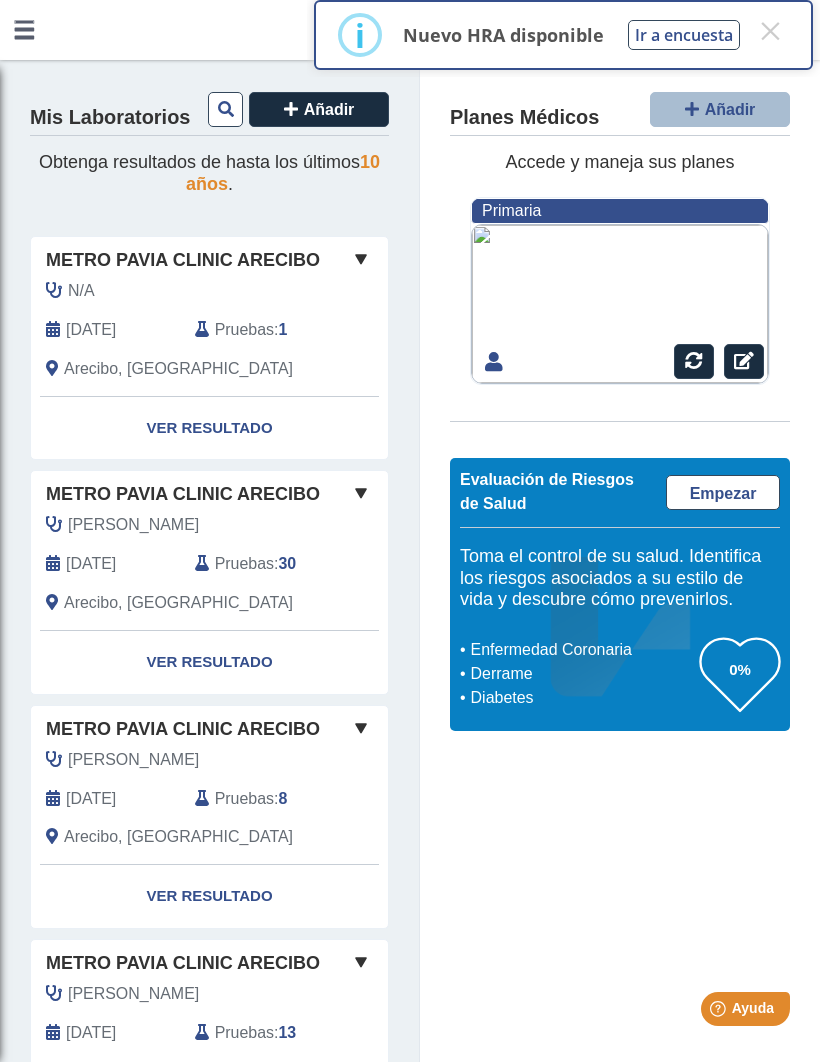 click on "N/A   [DATE] Pruebas :  1  Arecibo, [GEOGRAPHIC_DATA]" 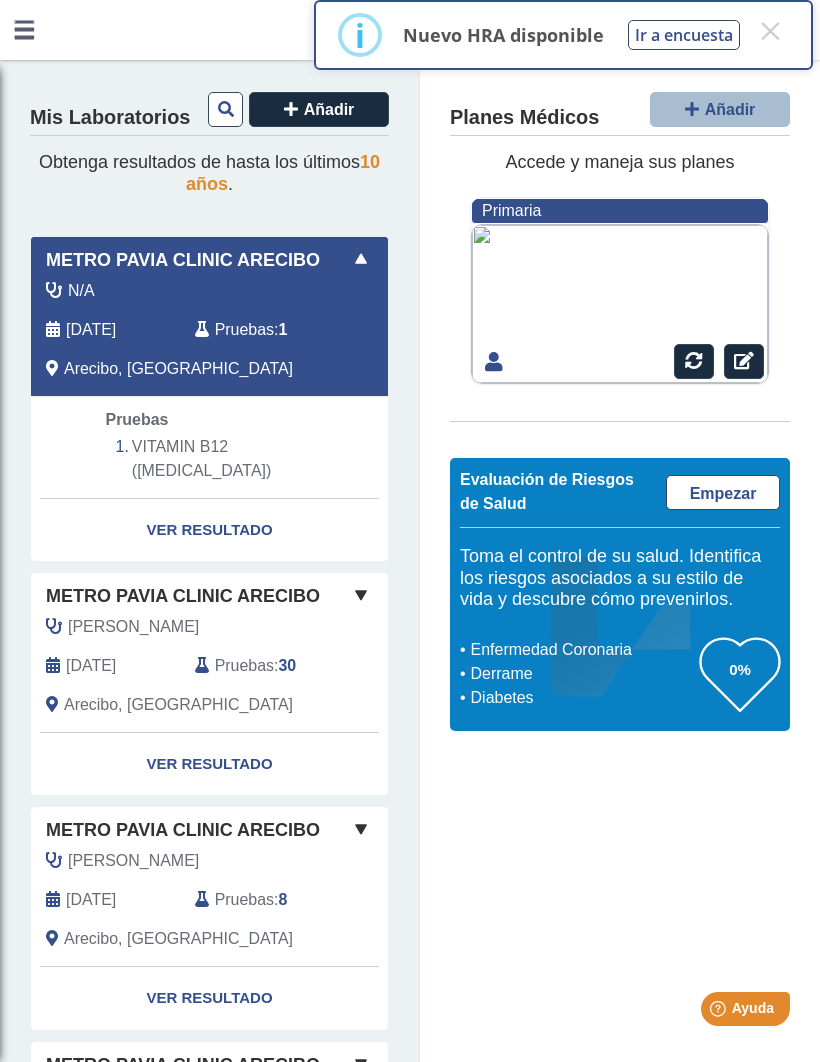 click on "Ver Resultado" 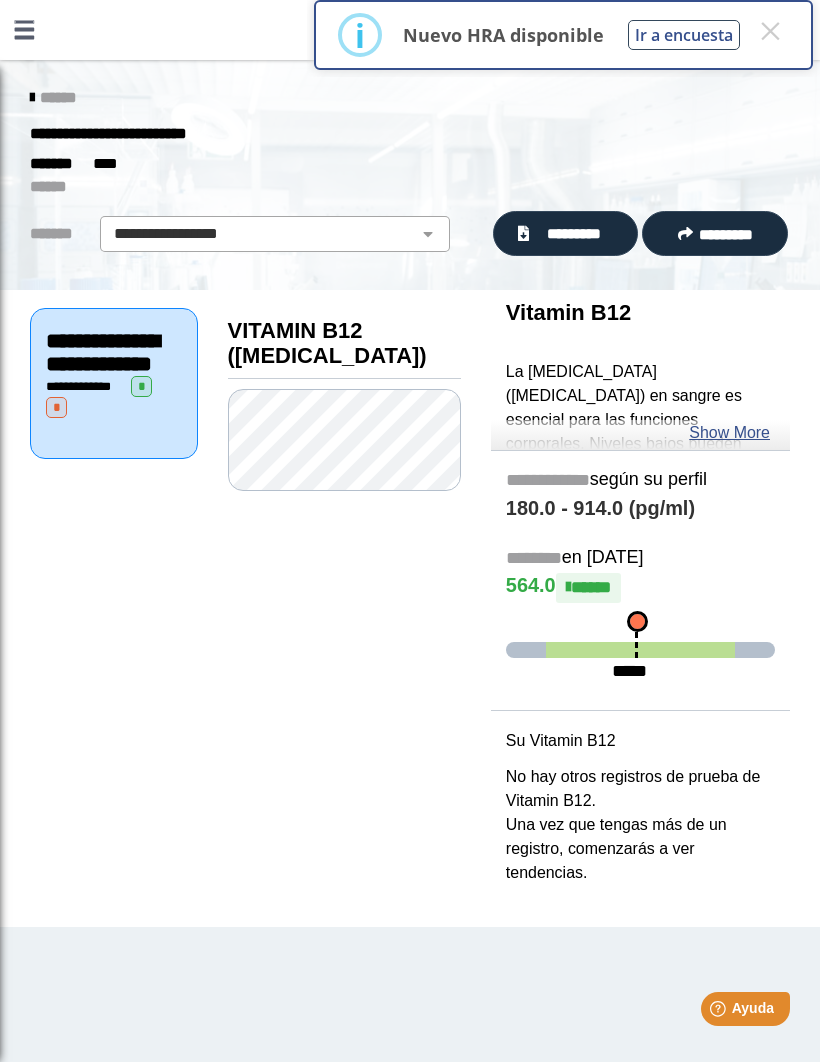 click 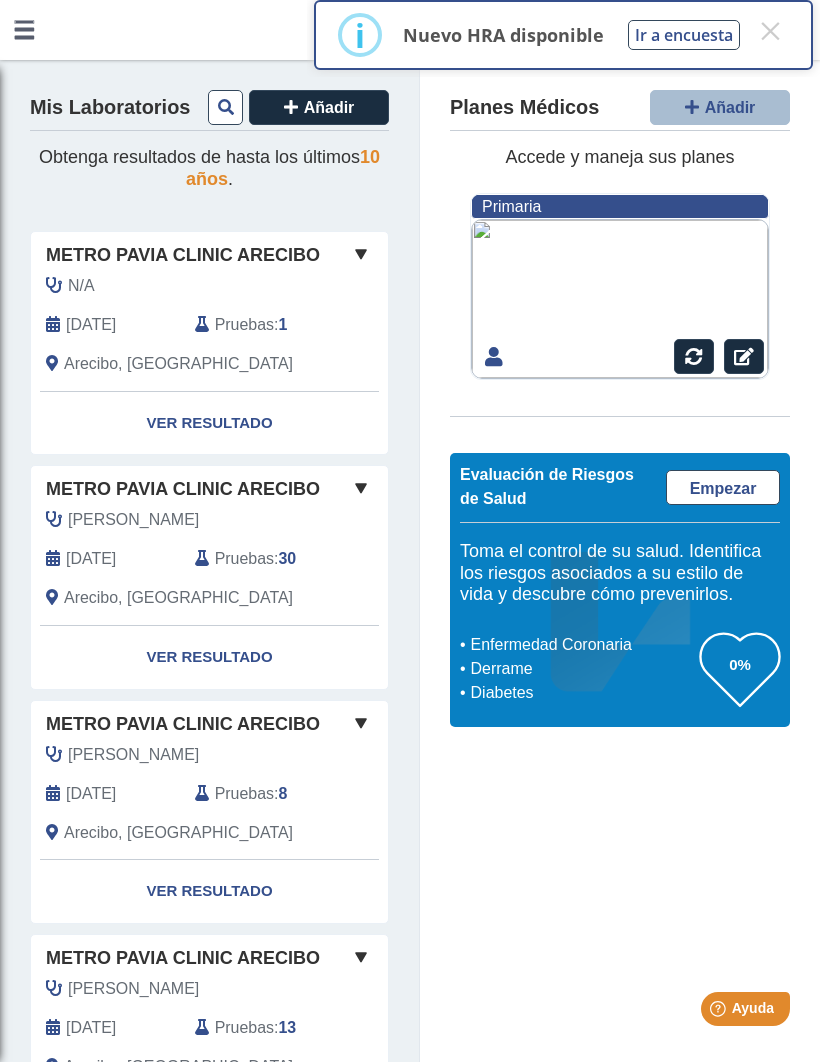 click on "[PERSON_NAME][DATE] Pruebas :  30  Arecibo, [GEOGRAPHIC_DATA]" 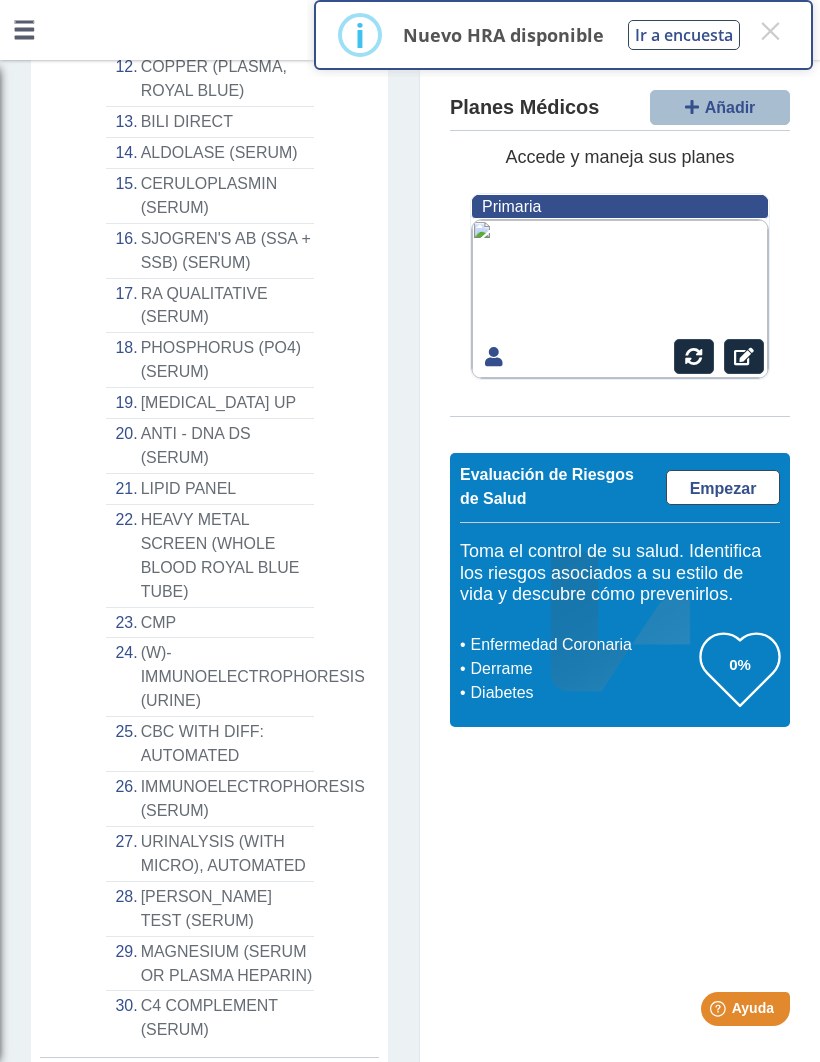 scroll, scrollTop: 992, scrollLeft: 0, axis: vertical 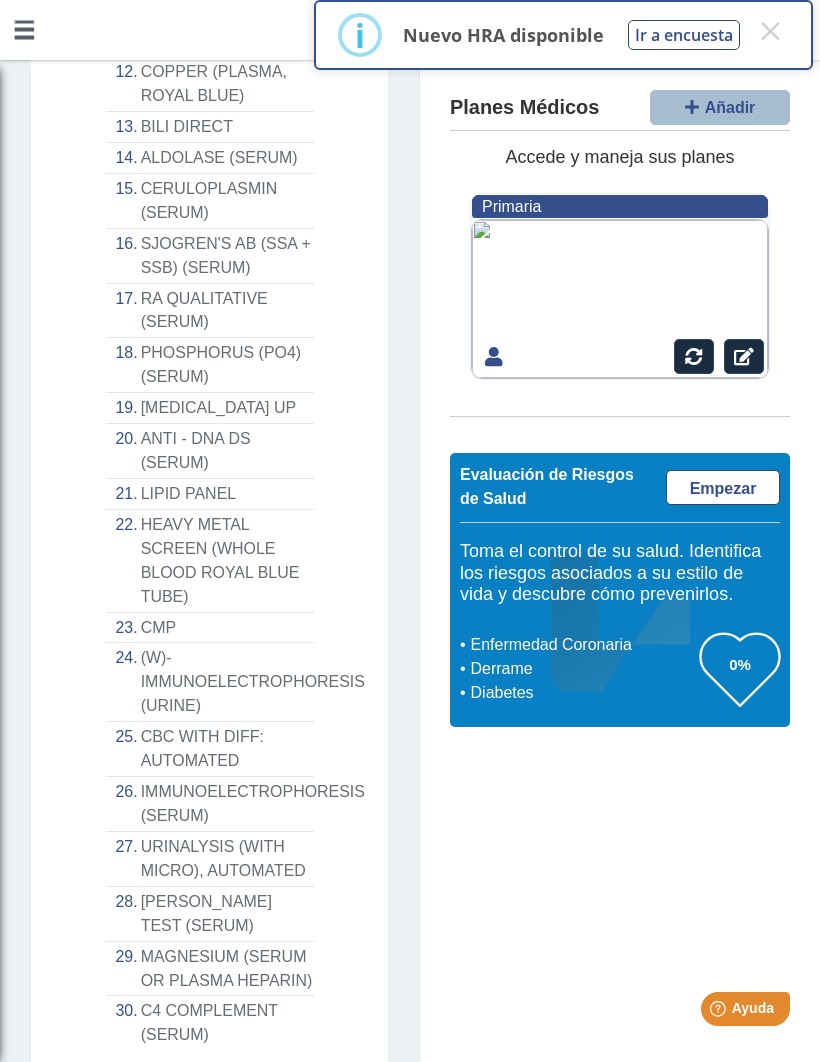 click on "CMP" 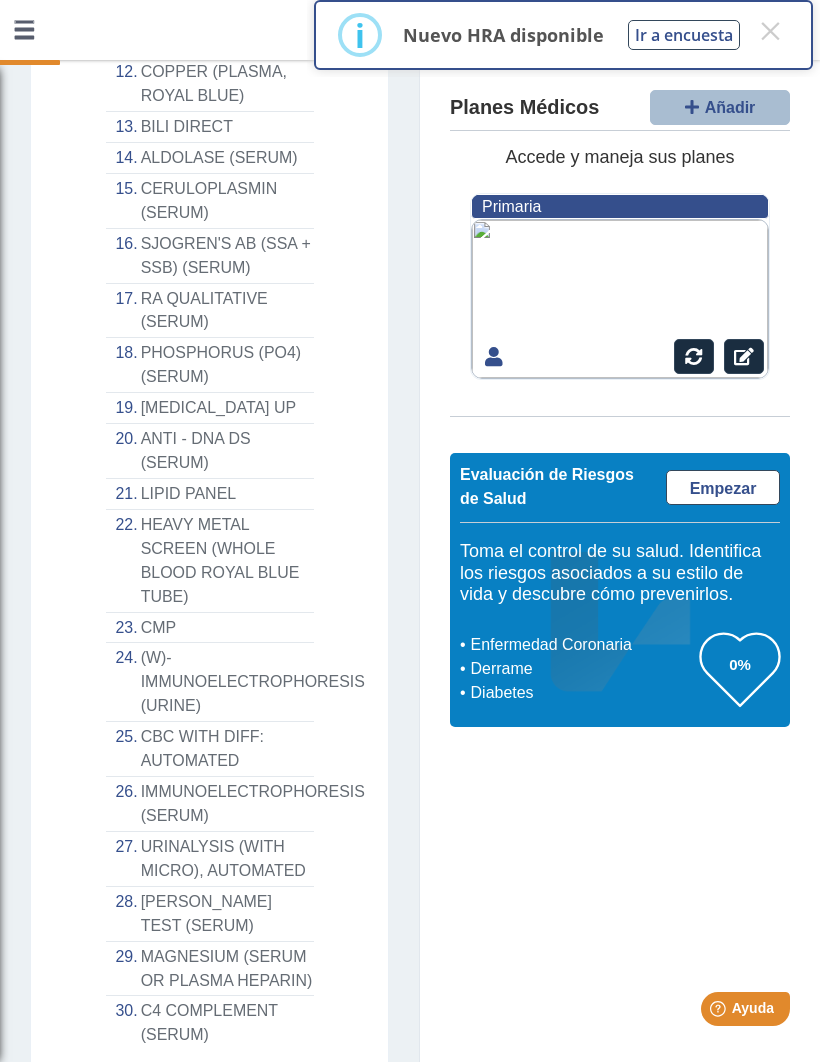 click on "CMP" 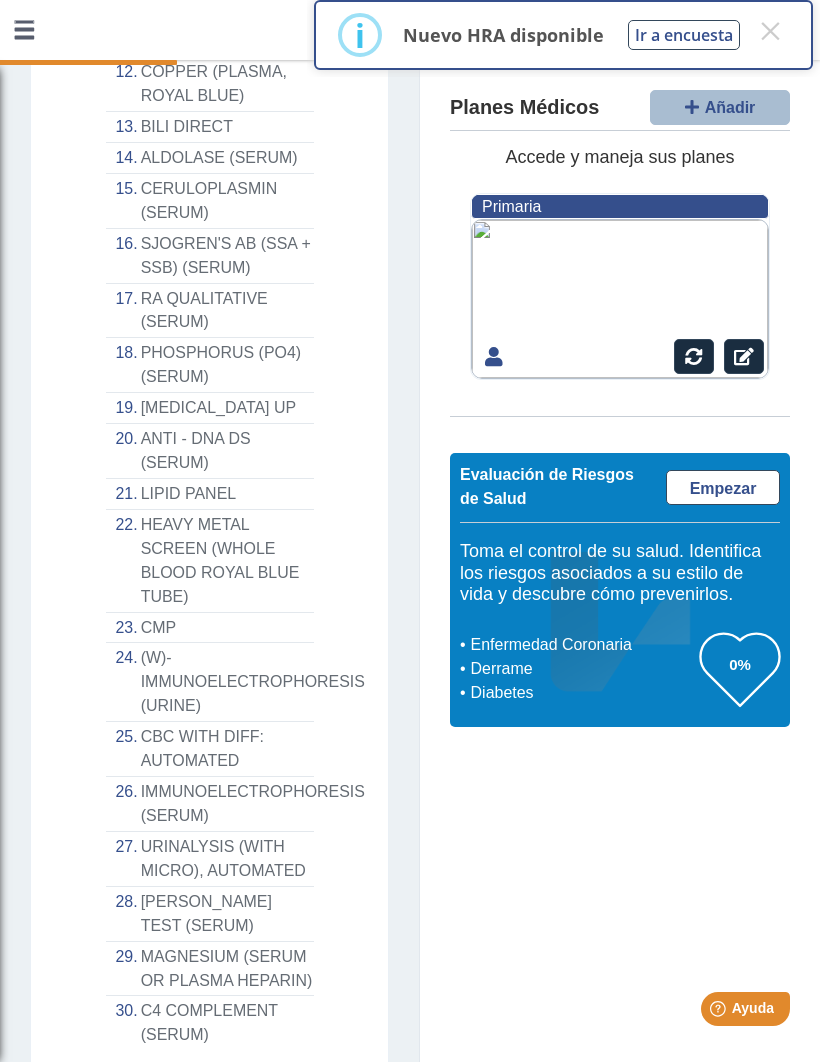 click on "CMP" 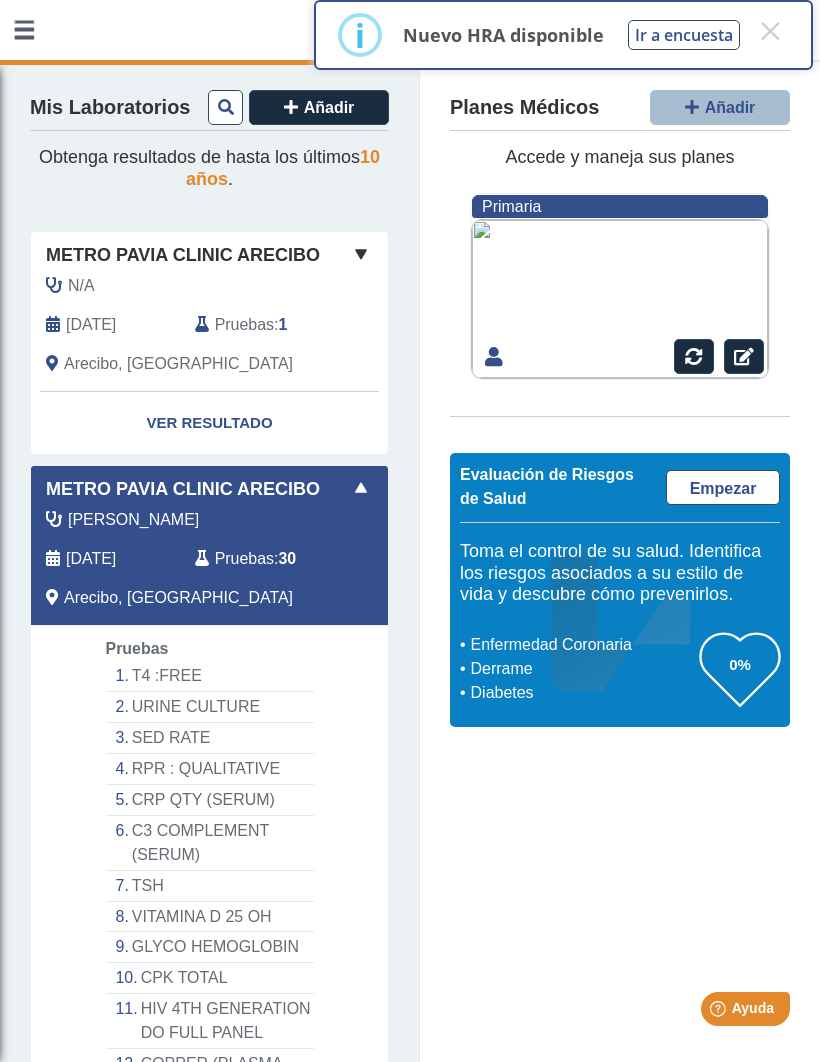 scroll, scrollTop: 0, scrollLeft: 0, axis: both 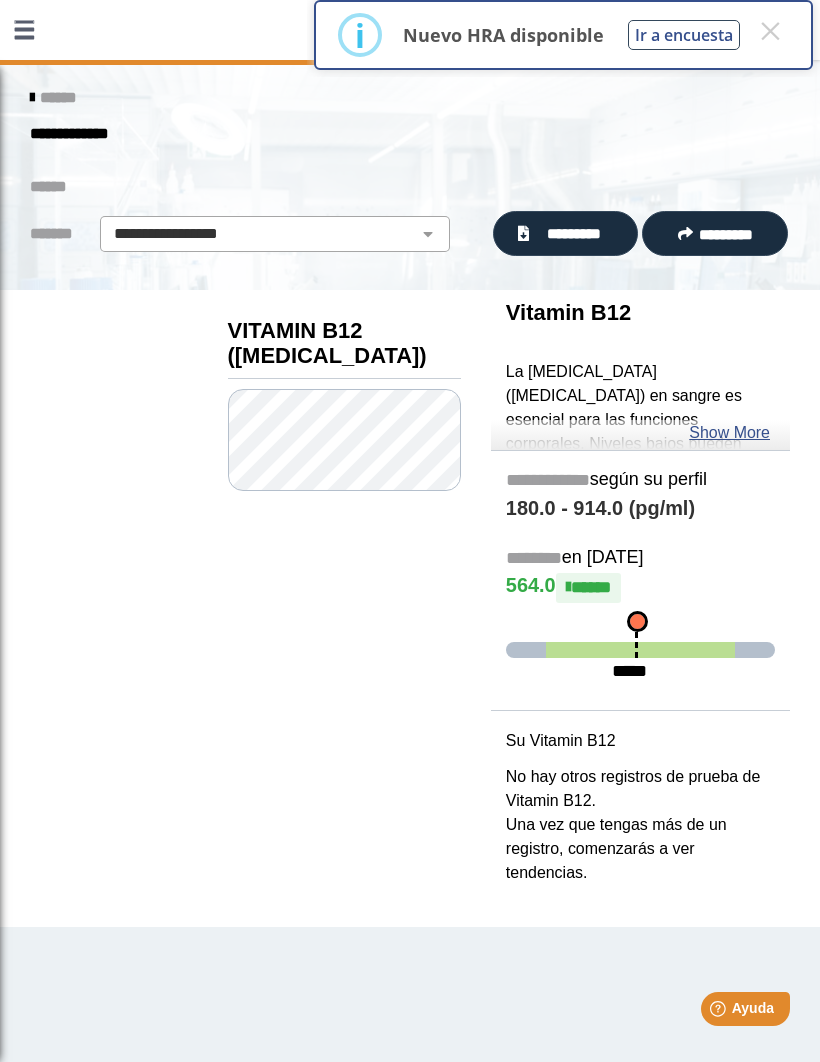 click on "**********" 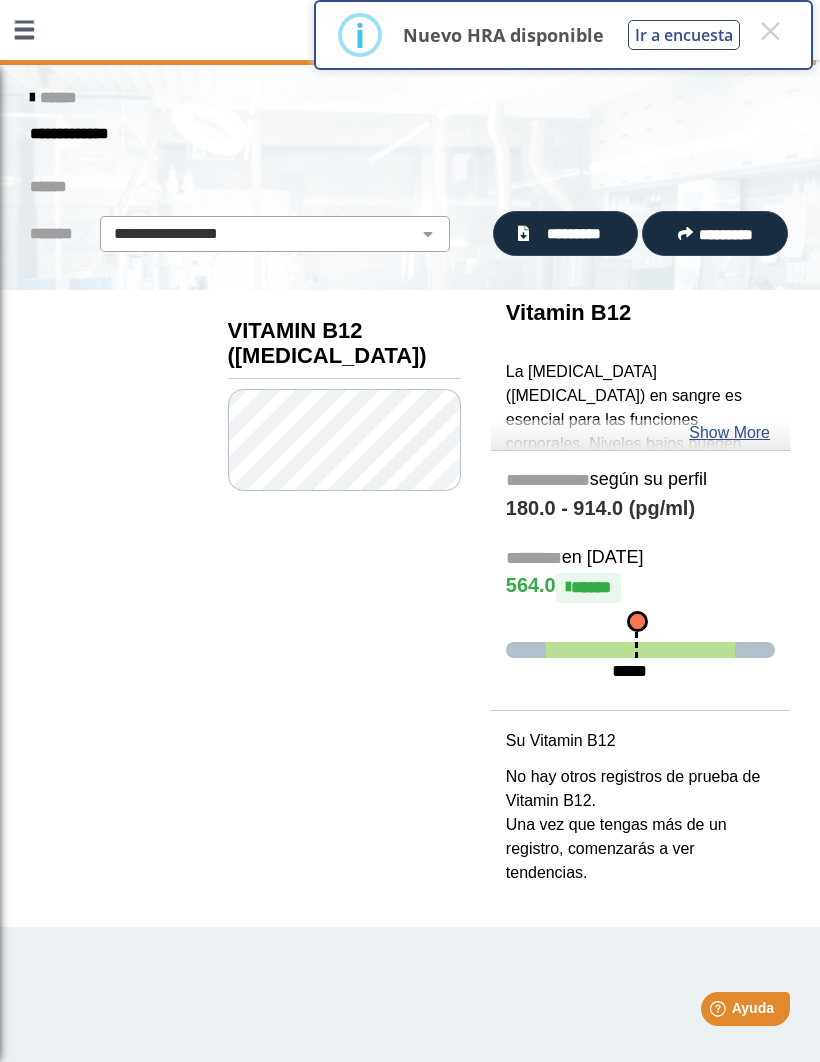 scroll, scrollTop: 0, scrollLeft: 0, axis: both 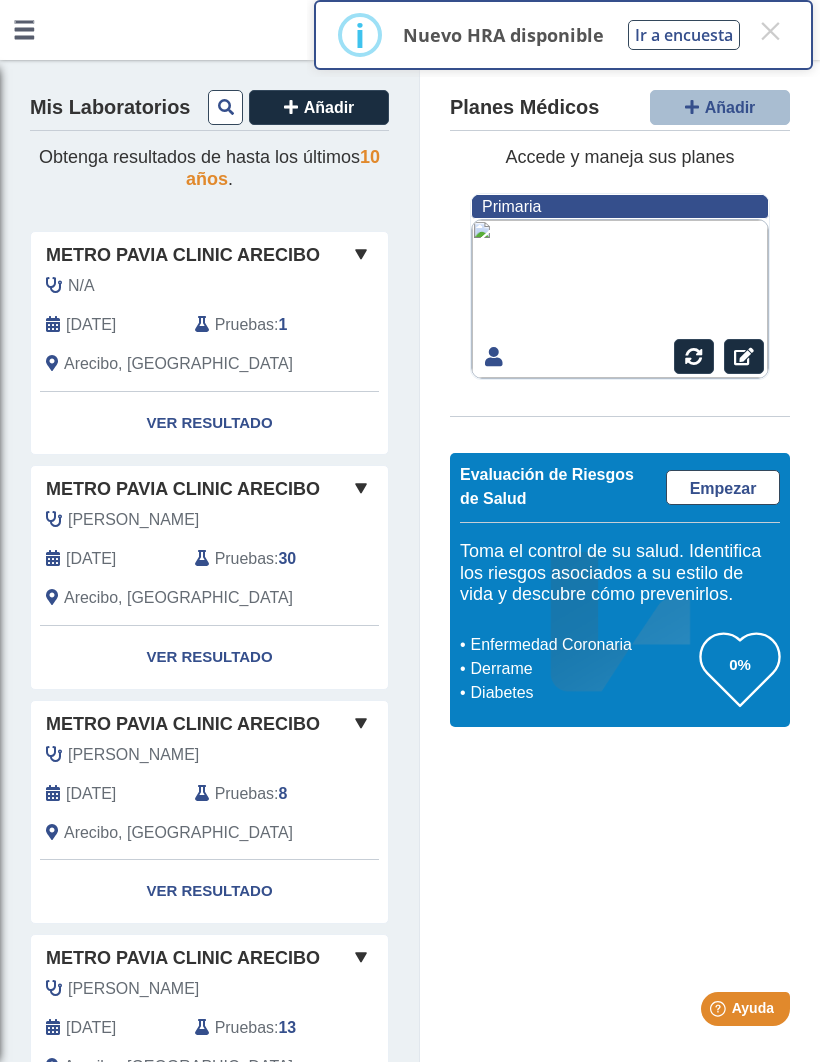 click on "Ver Resultado" 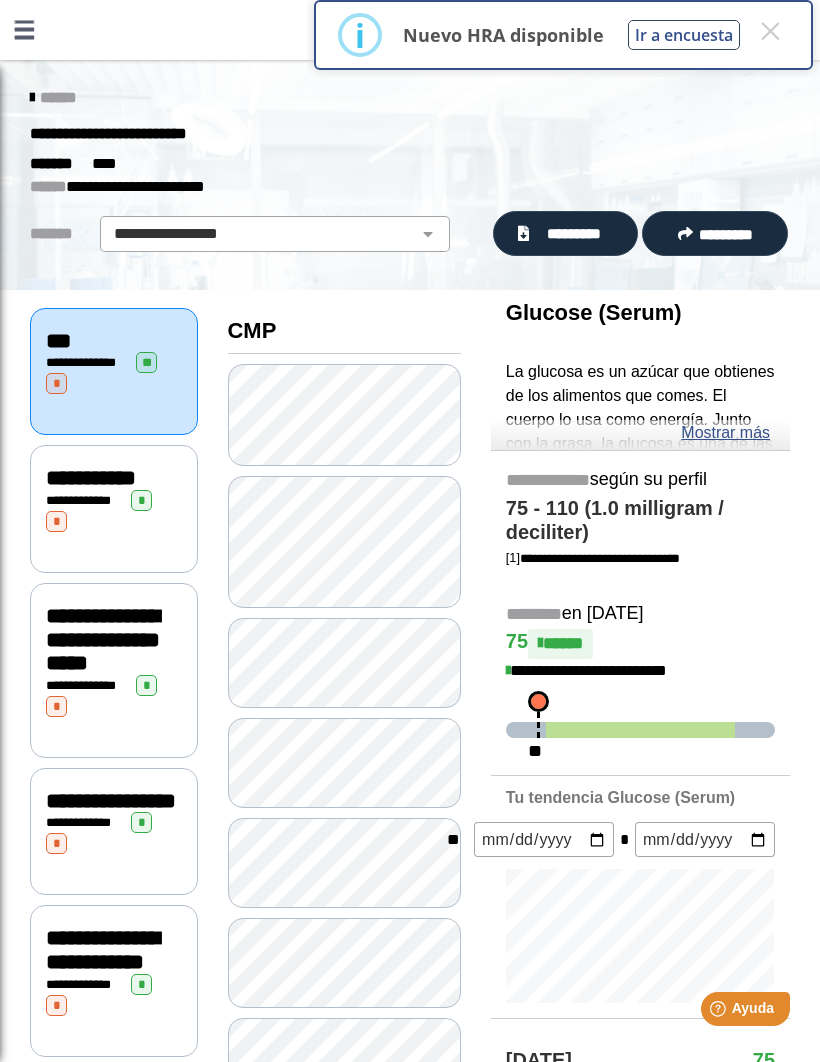 click on "**********" 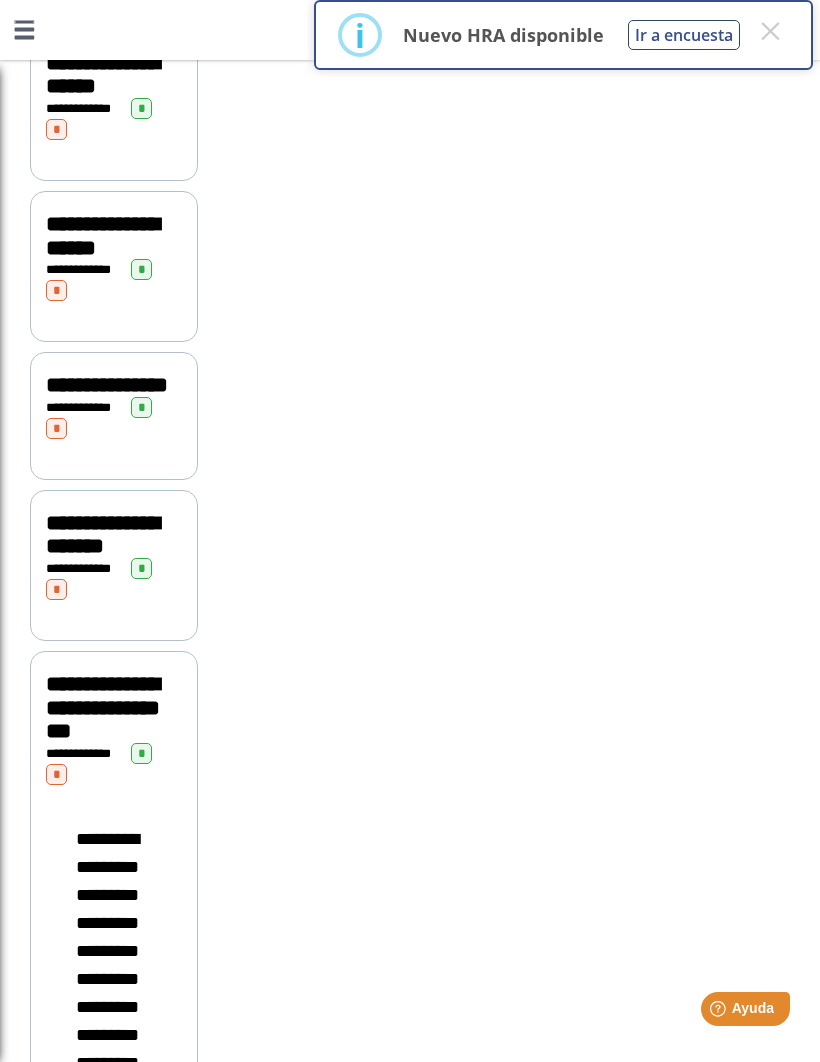 scroll, scrollTop: 4009, scrollLeft: 0, axis: vertical 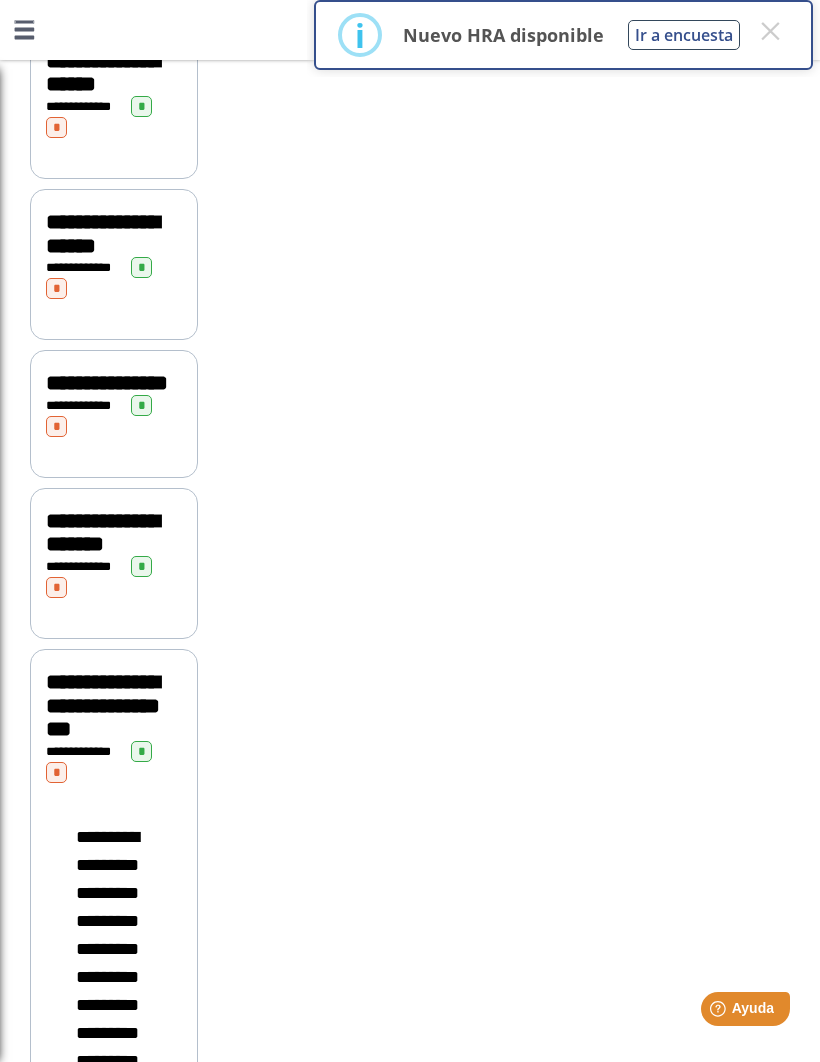 click on "**********" 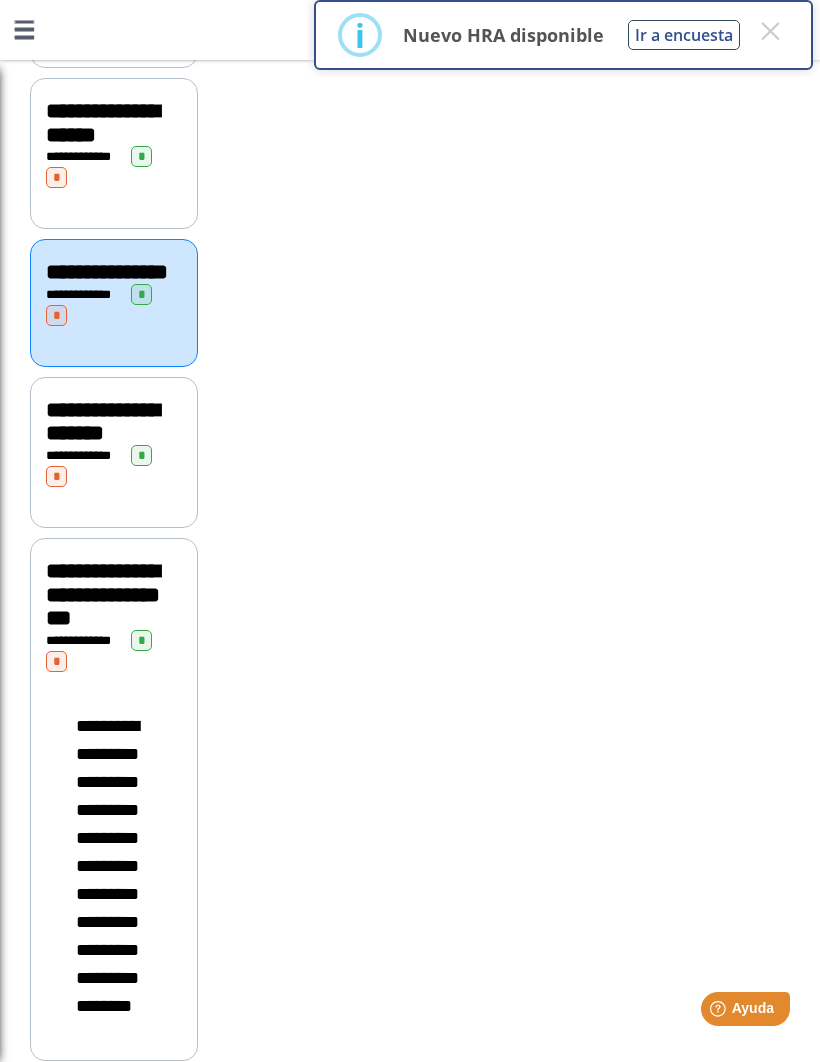 scroll, scrollTop: 4129, scrollLeft: 0, axis: vertical 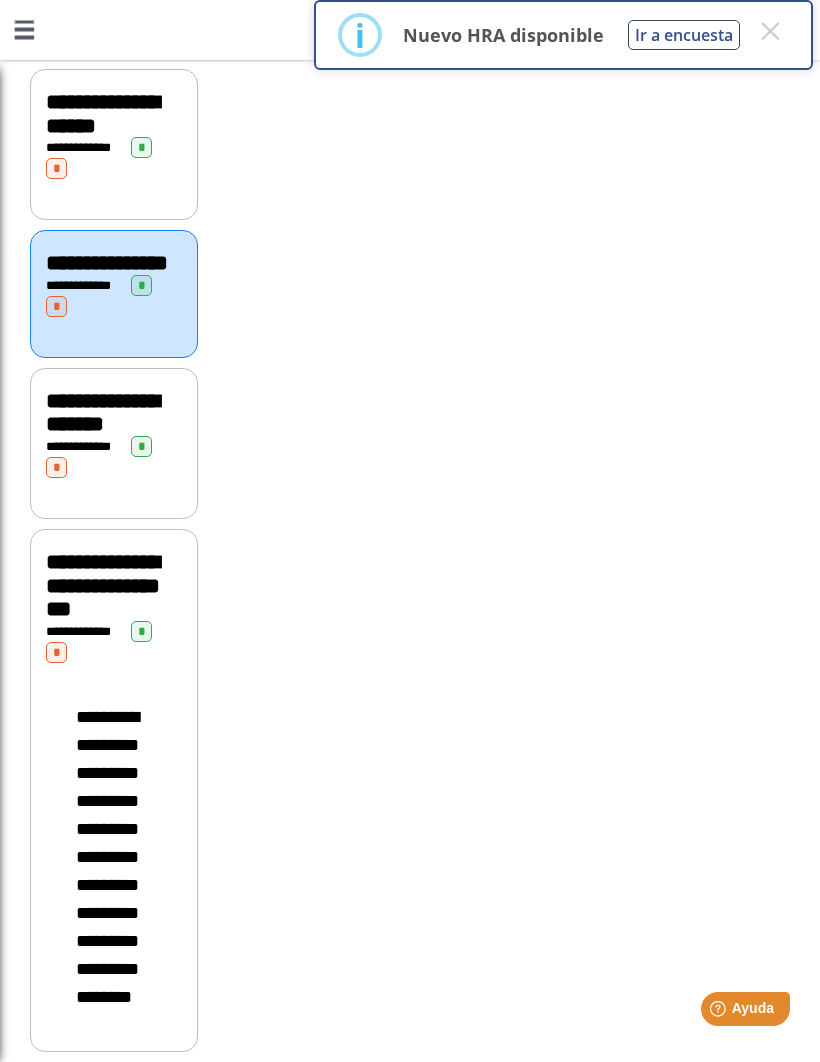 click on "**********" 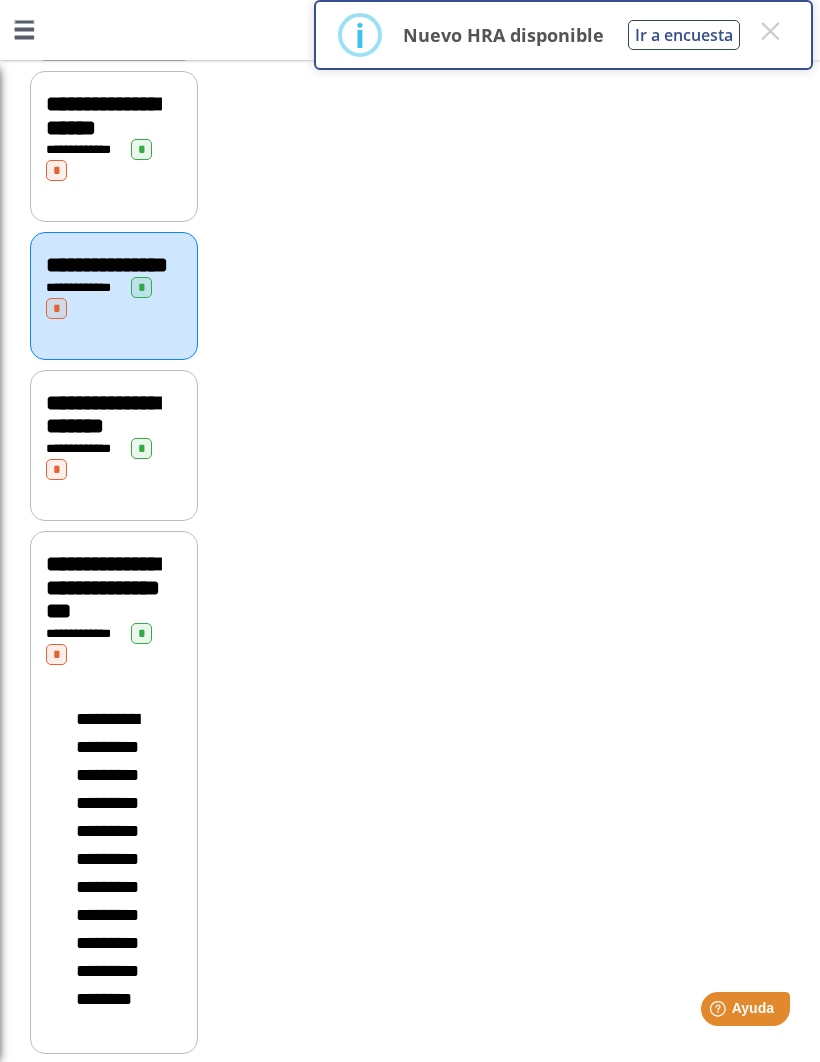 click on "**********" 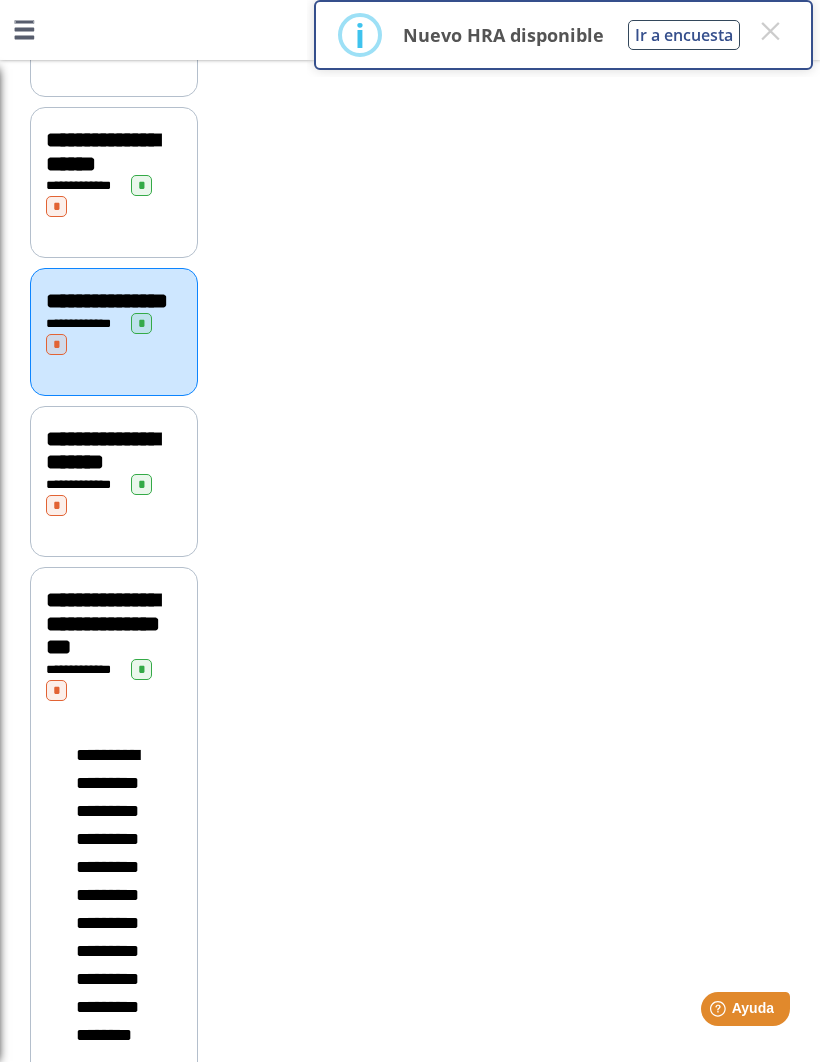 scroll, scrollTop: 4089, scrollLeft: 0, axis: vertical 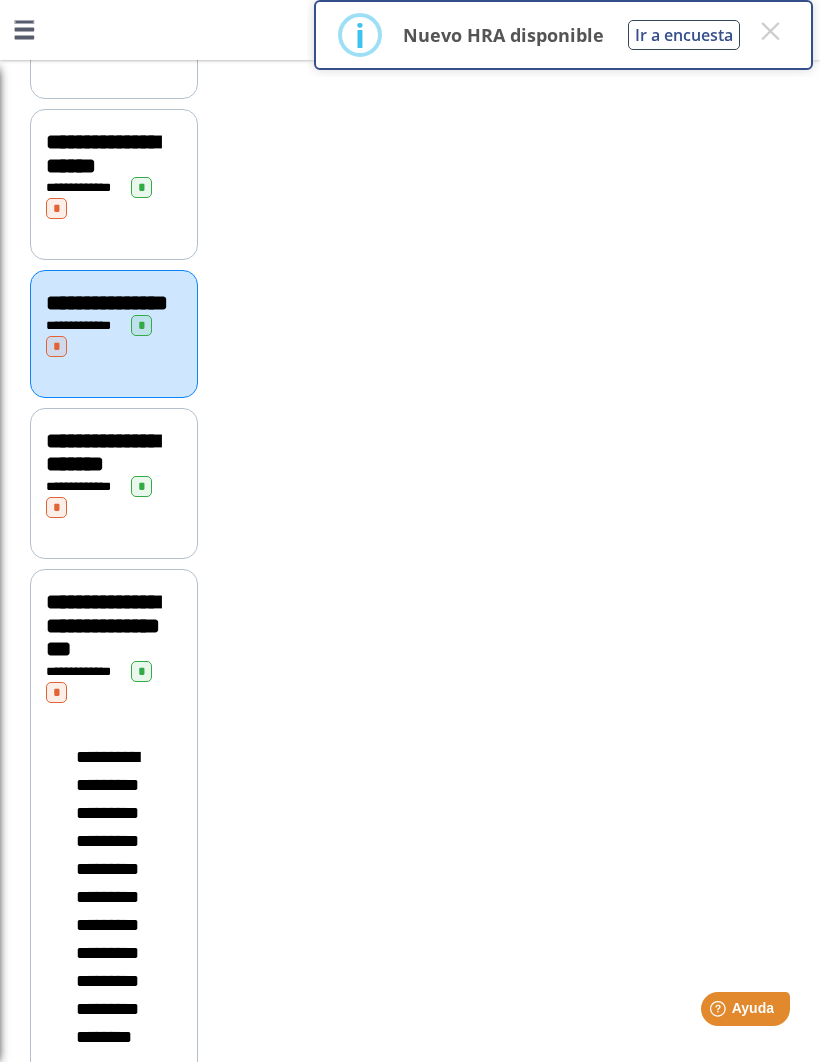 click on "**********" 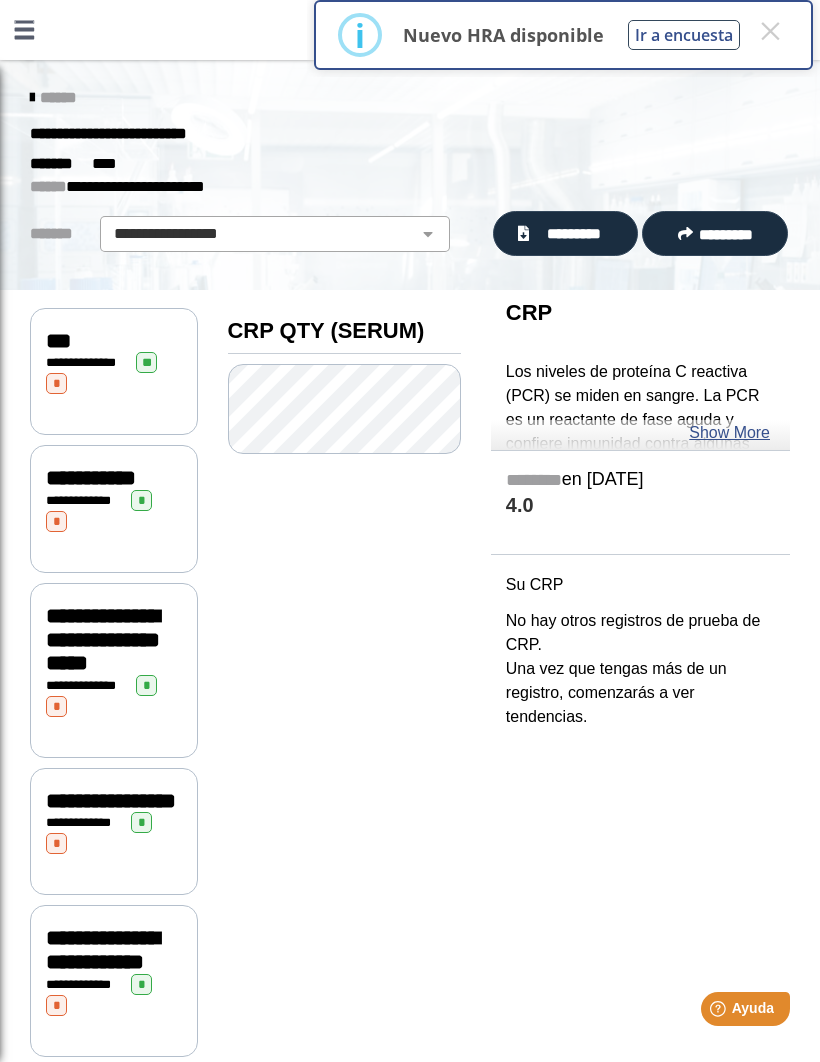 scroll, scrollTop: 0, scrollLeft: 0, axis: both 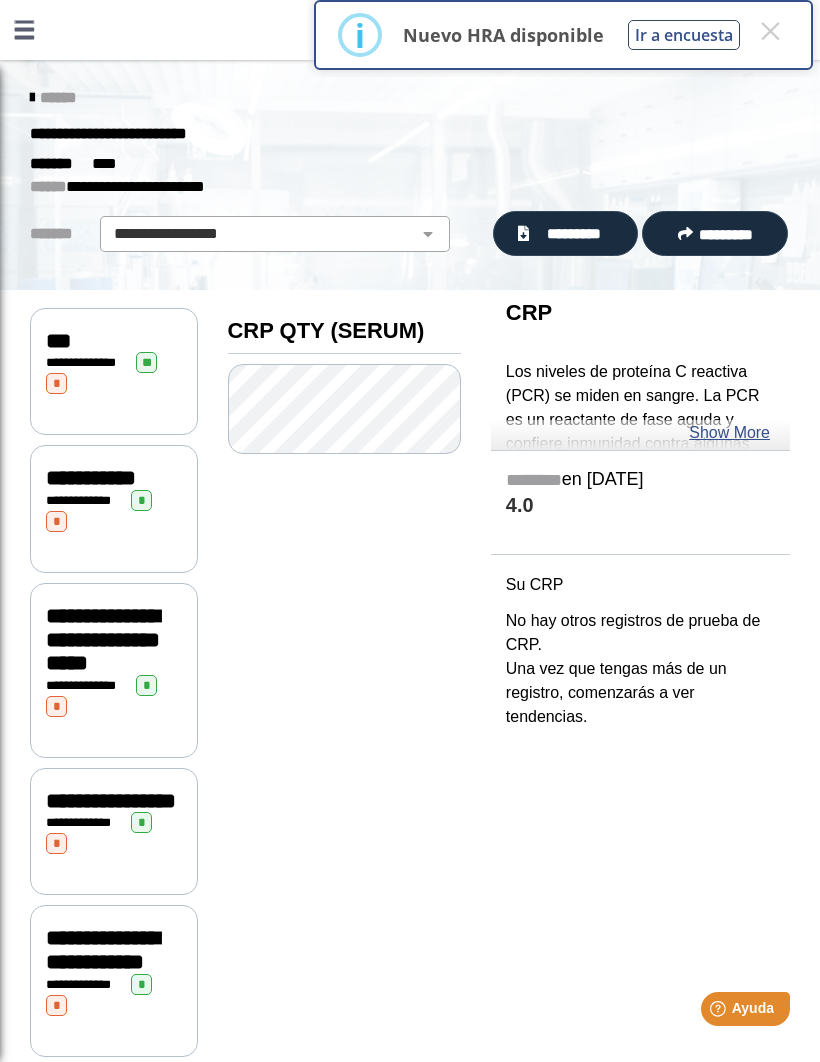 click on "**********" 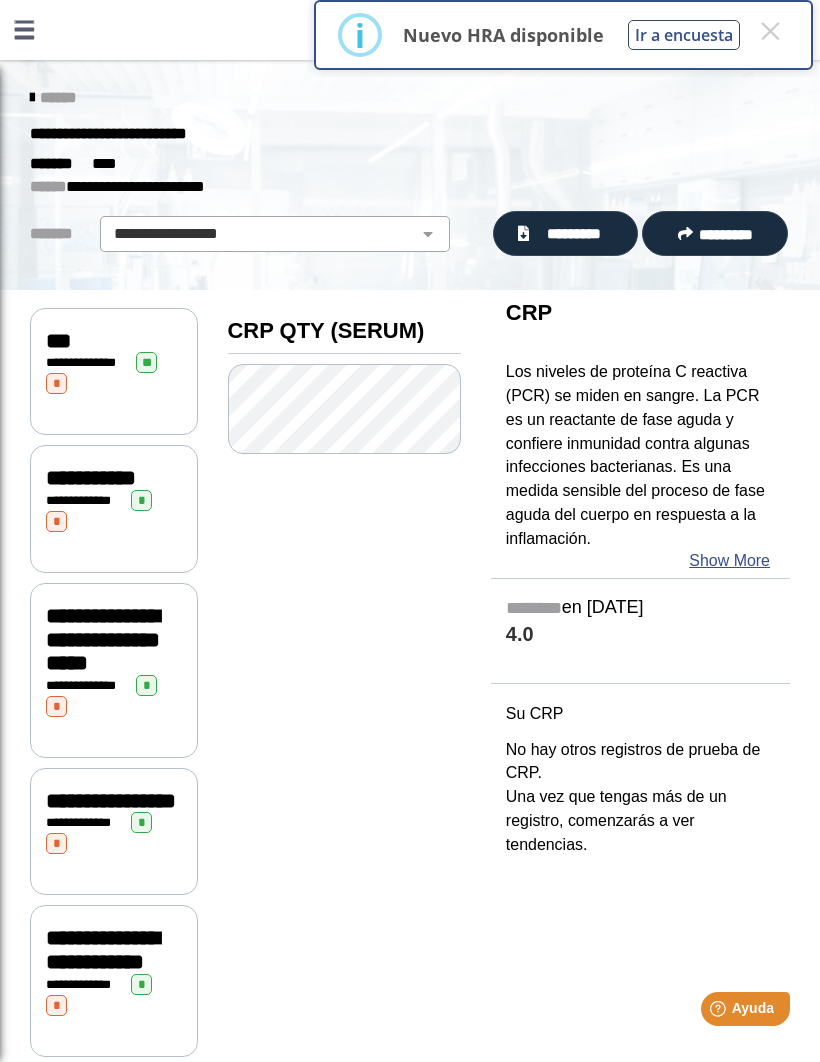 click on "**********" 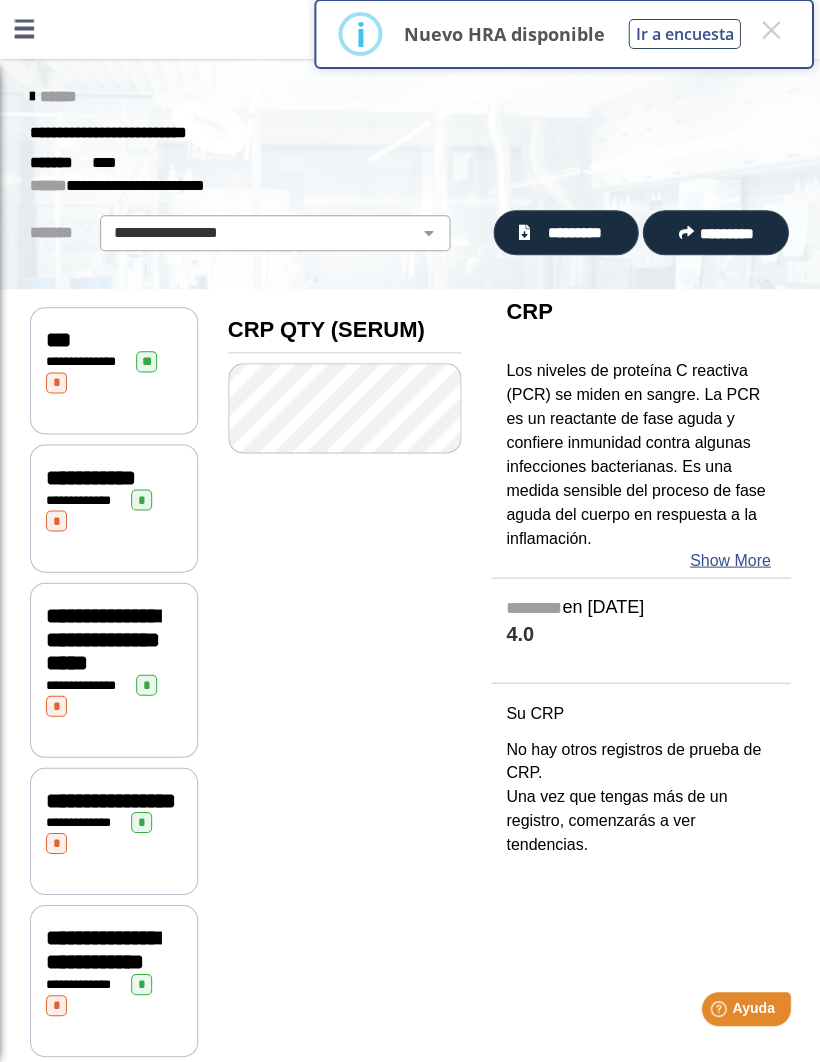 click on "Show More" 